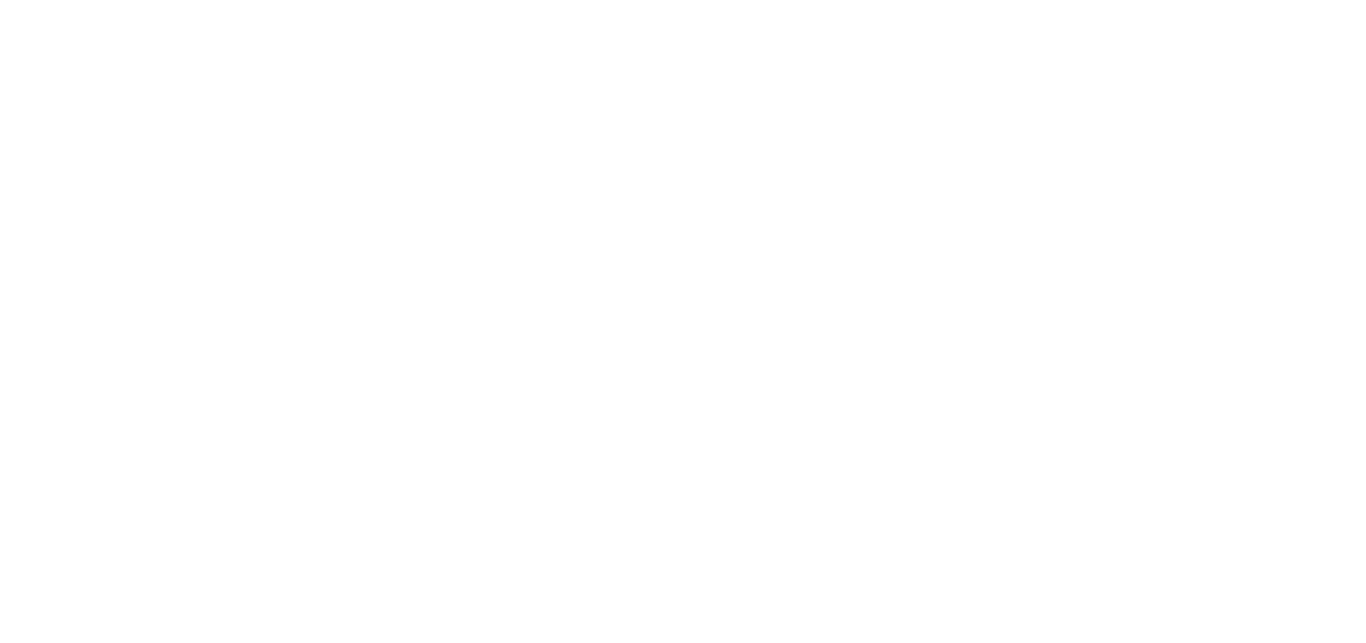 scroll, scrollTop: 0, scrollLeft: 0, axis: both 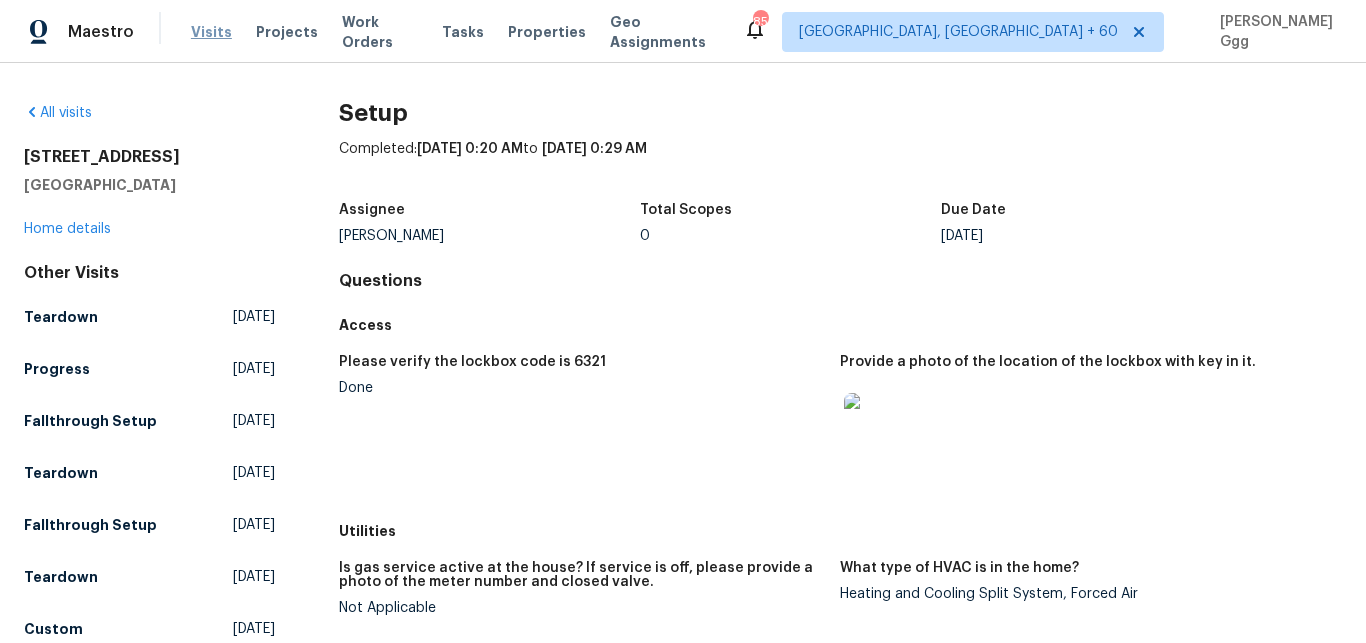 click on "Visits" at bounding box center [211, 32] 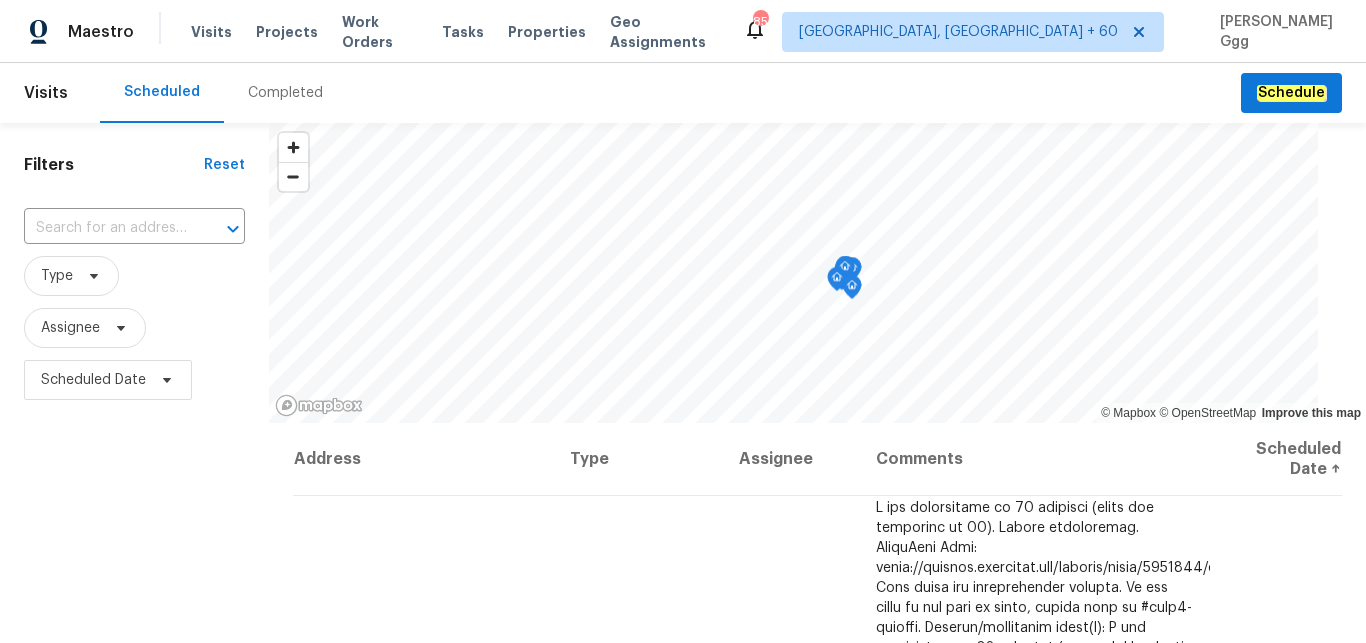 click on "Completed" at bounding box center (285, 93) 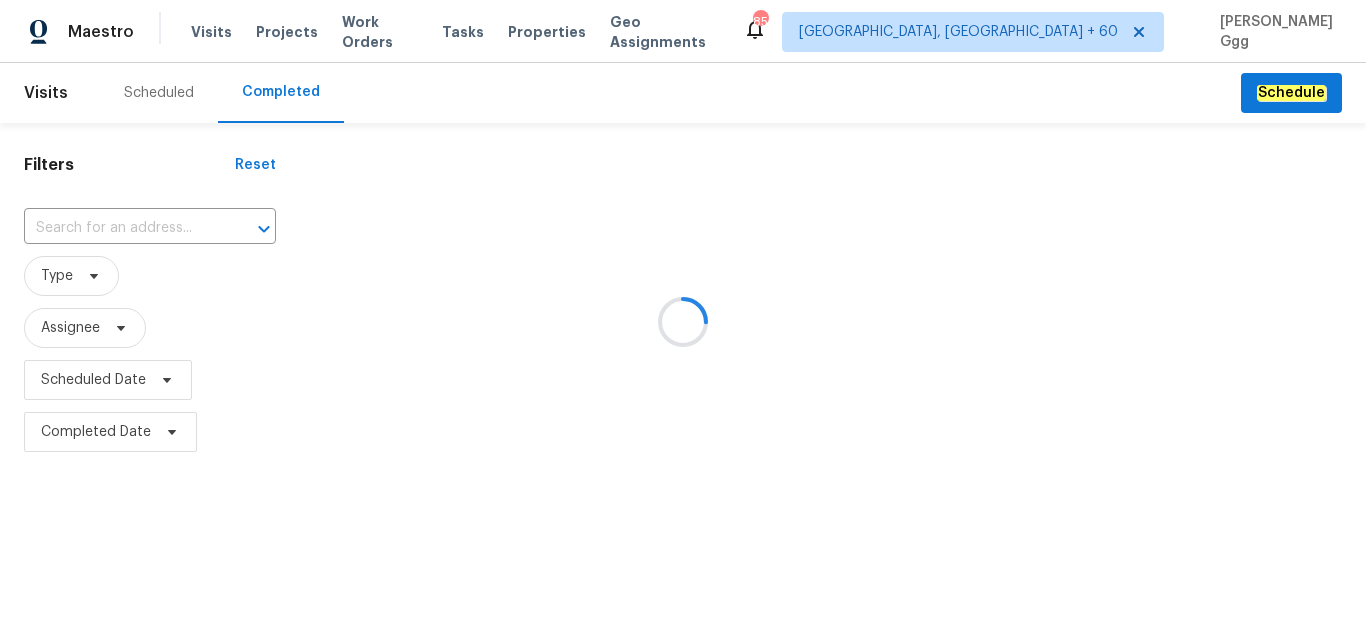 click at bounding box center [683, 321] 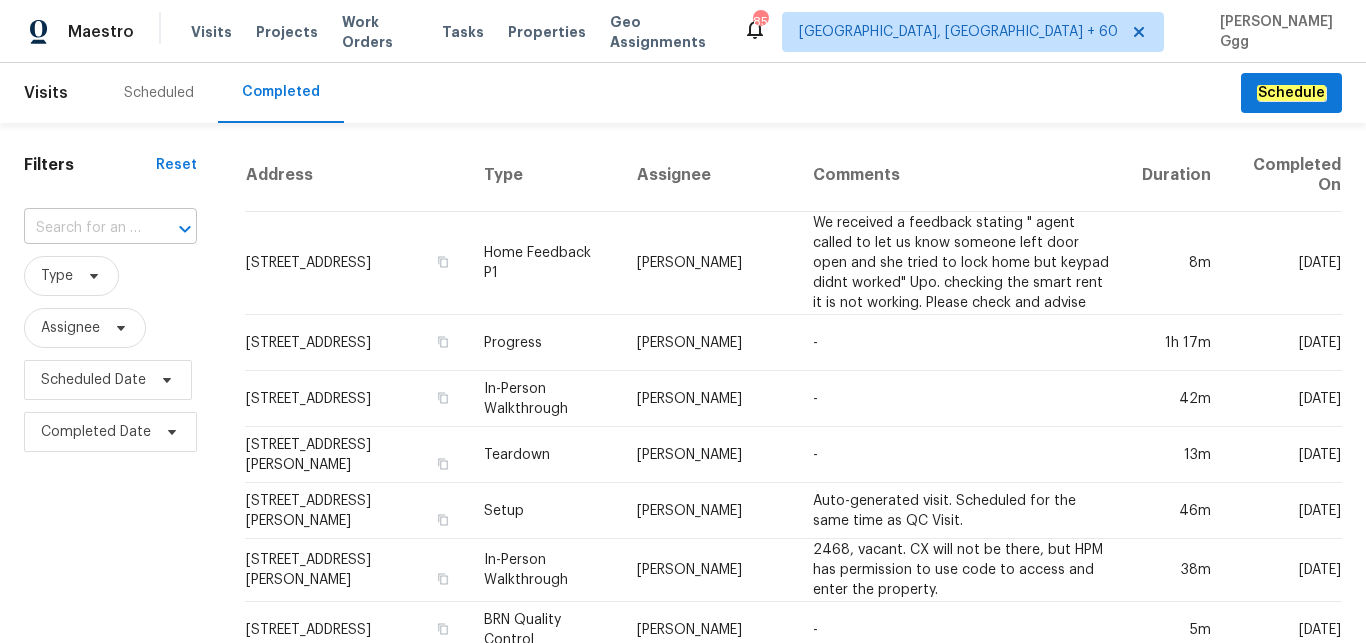 click at bounding box center (82, 228) 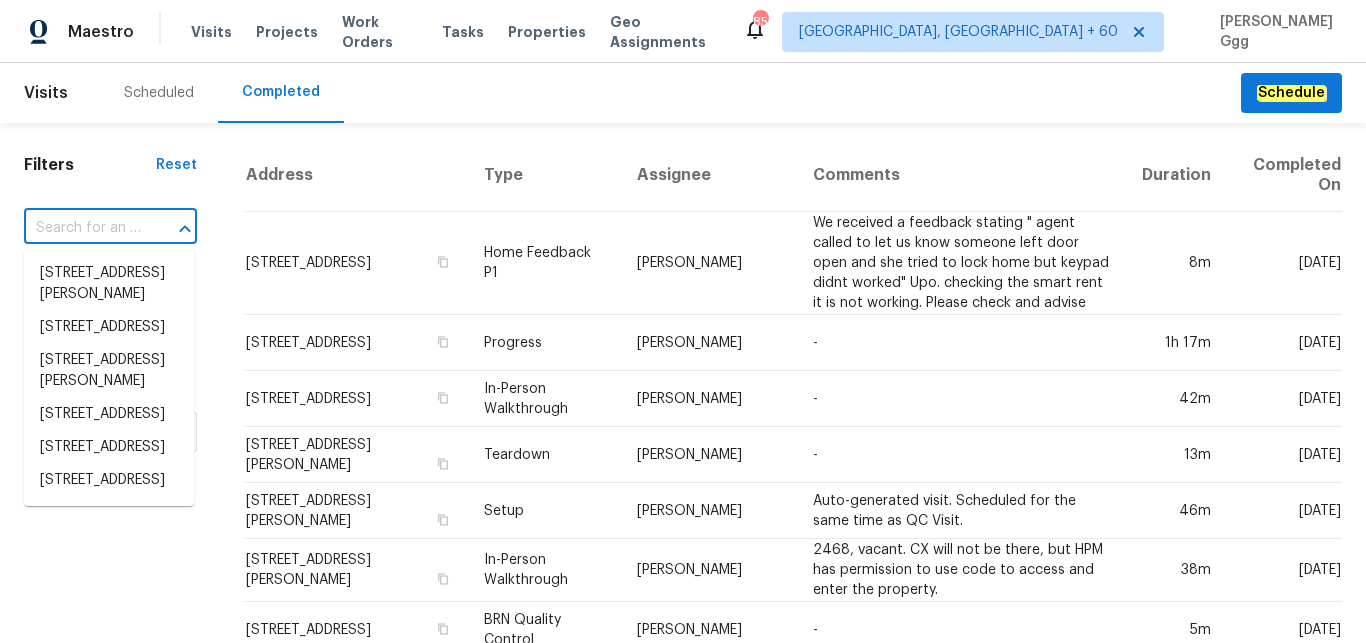 paste on "[STREET_ADDRESS]" 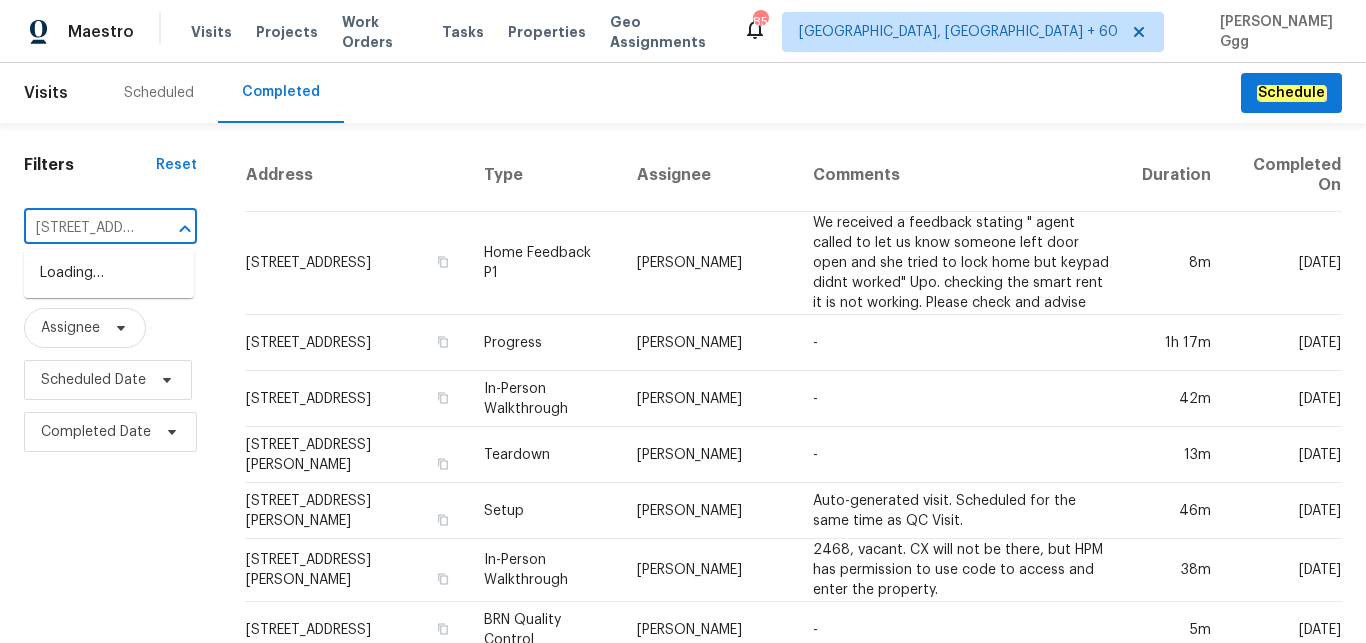 scroll, scrollTop: 0, scrollLeft: 200, axis: horizontal 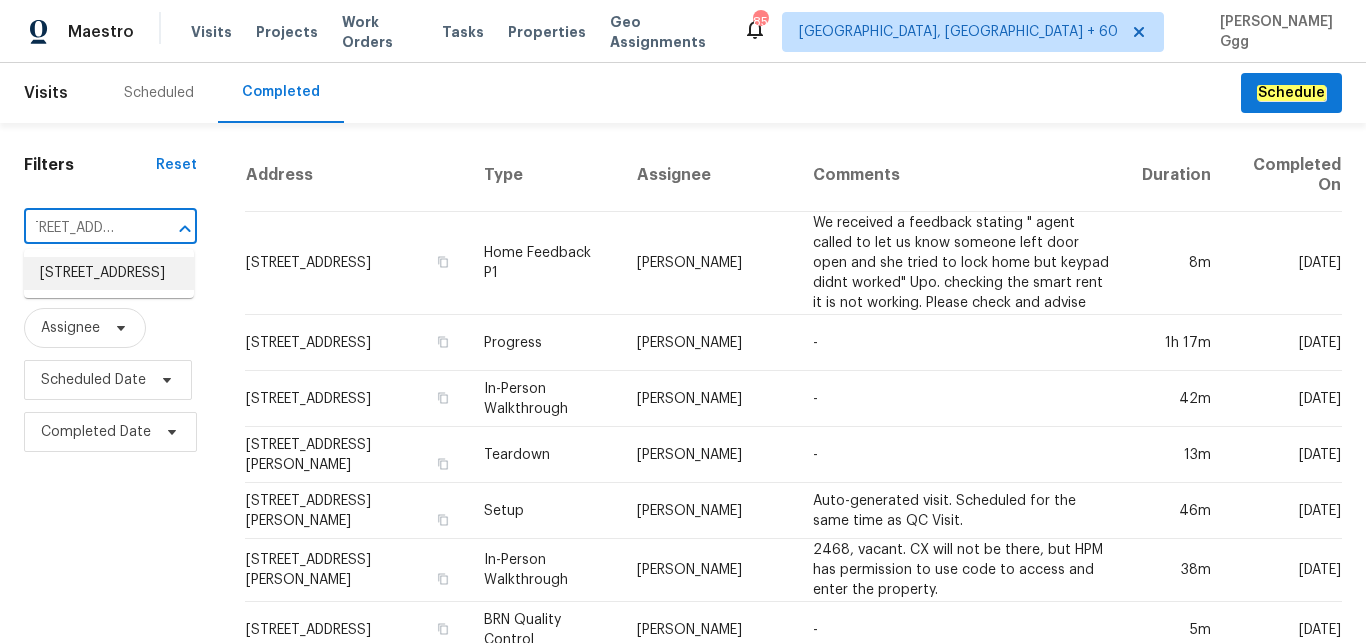 click on "[STREET_ADDRESS]" at bounding box center (109, 273) 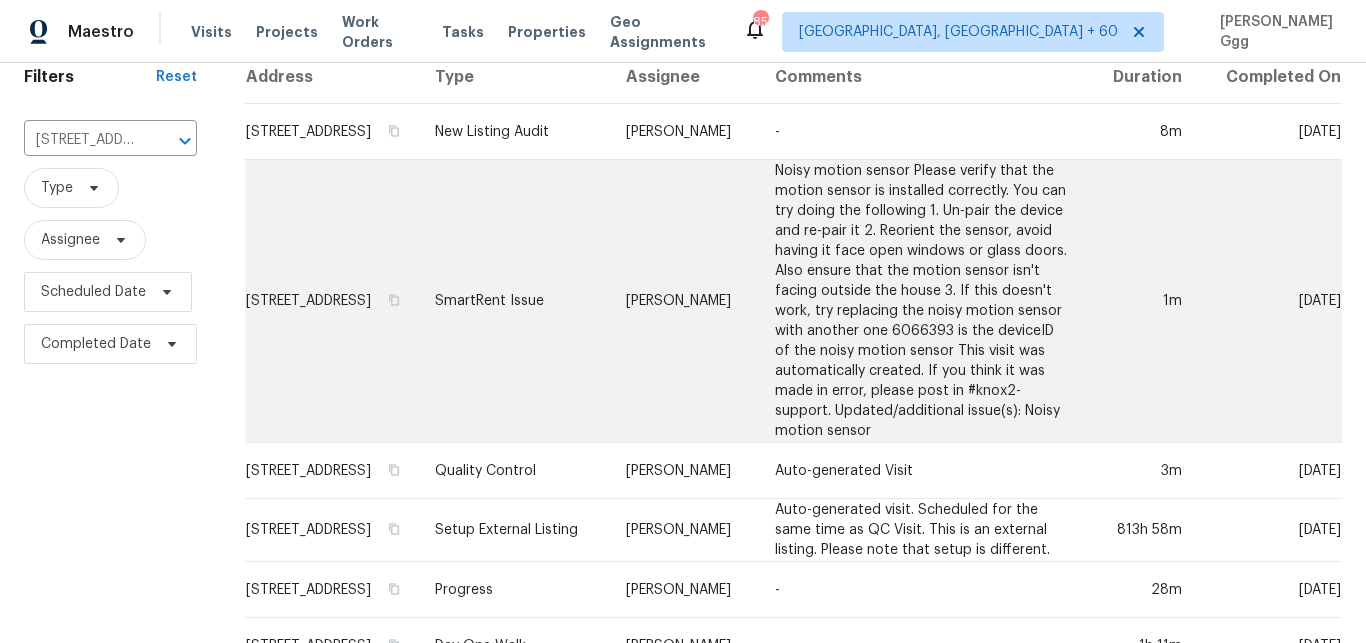 scroll, scrollTop: 284, scrollLeft: 0, axis: vertical 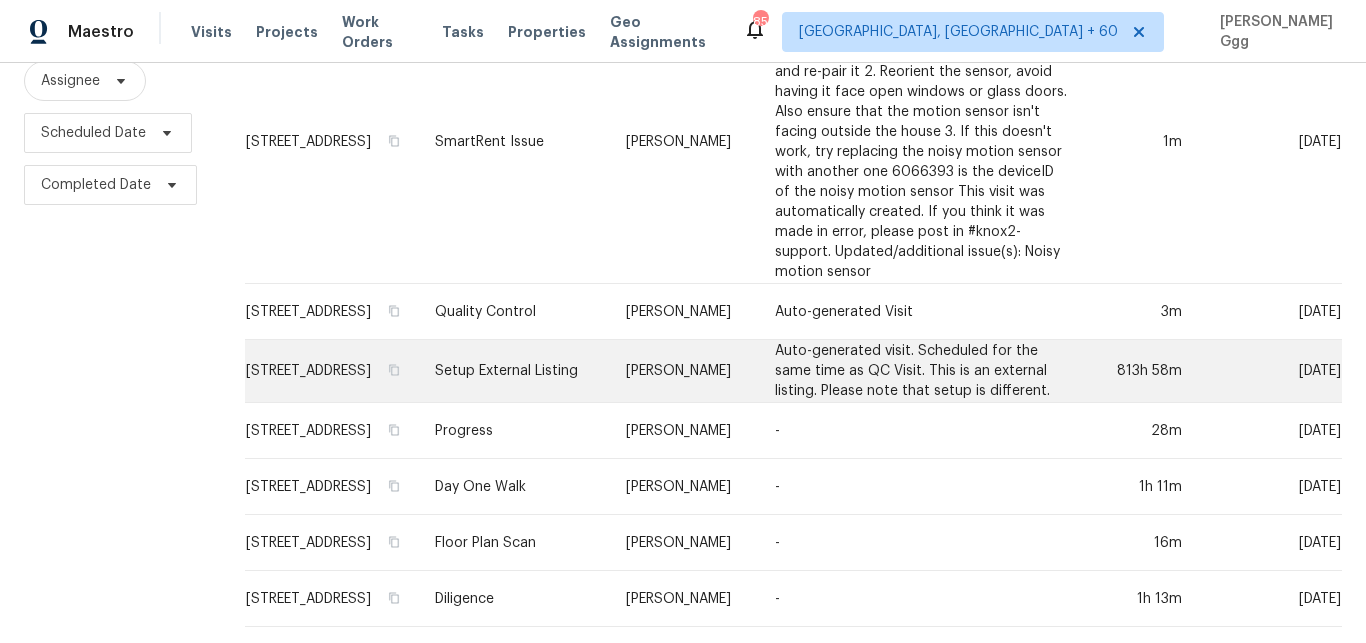 click on "Setup External Listing" at bounding box center [514, 371] 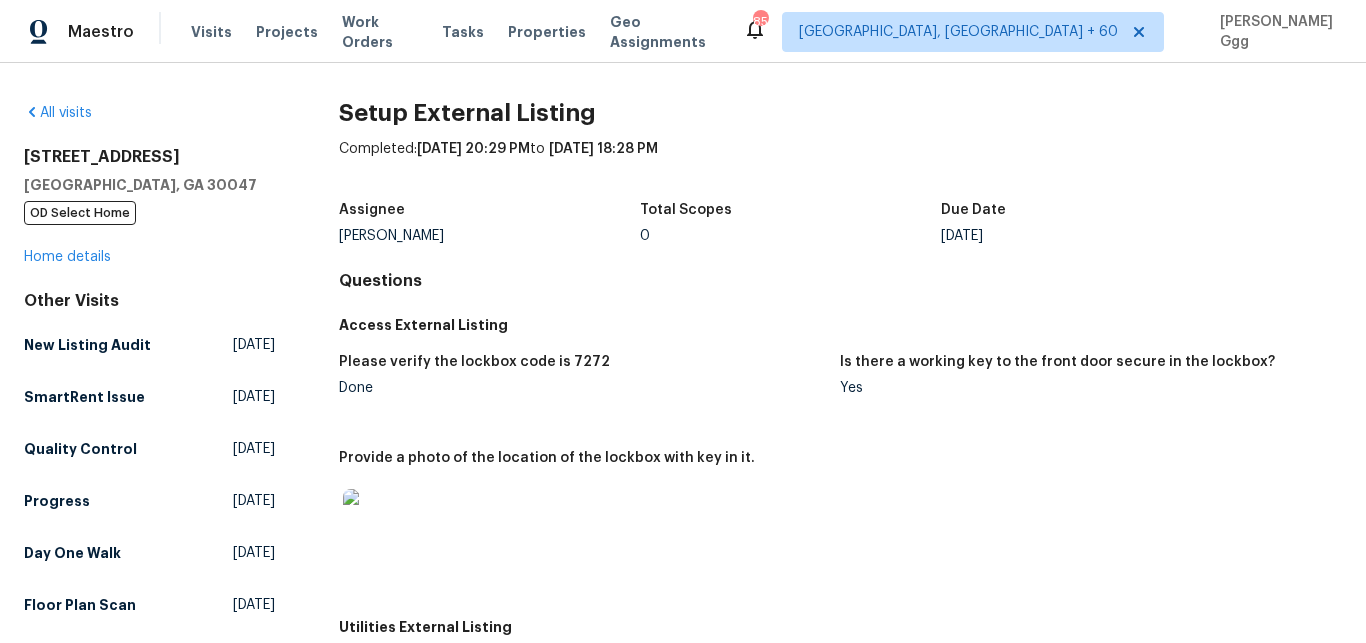 click on "[STREET_ADDRESS][PERSON_NAME] OD Select Home Home details" at bounding box center [149, 207] 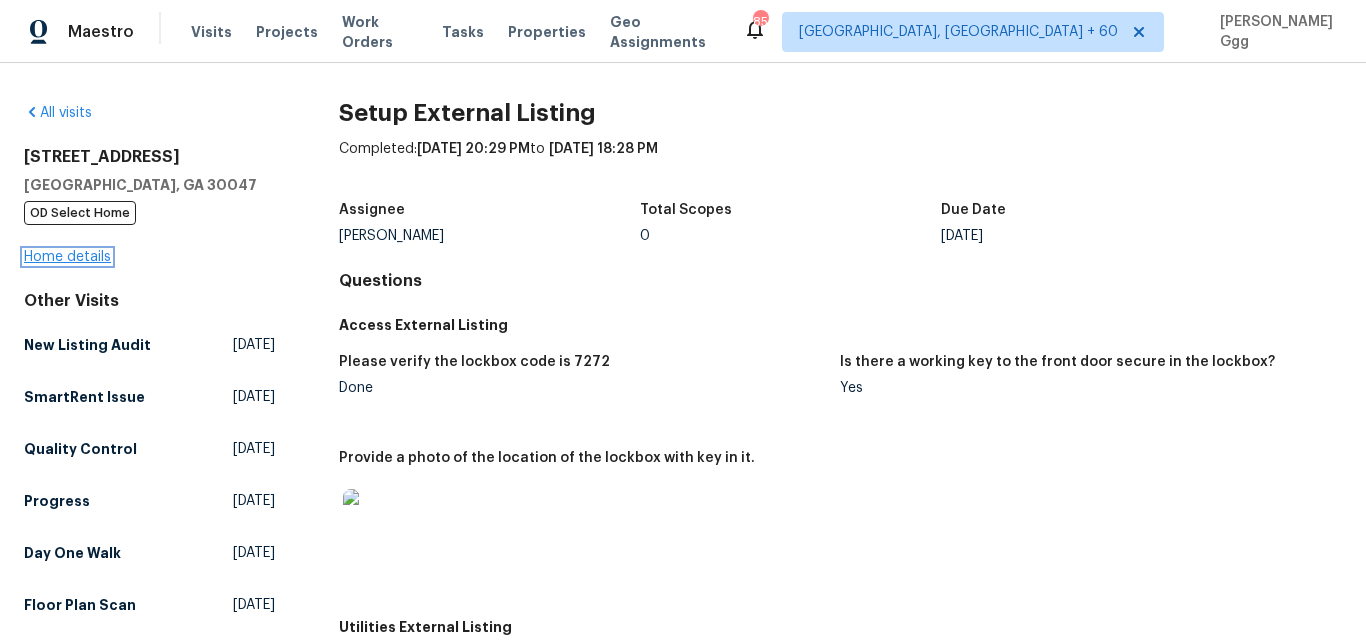 click on "Home details" at bounding box center (67, 257) 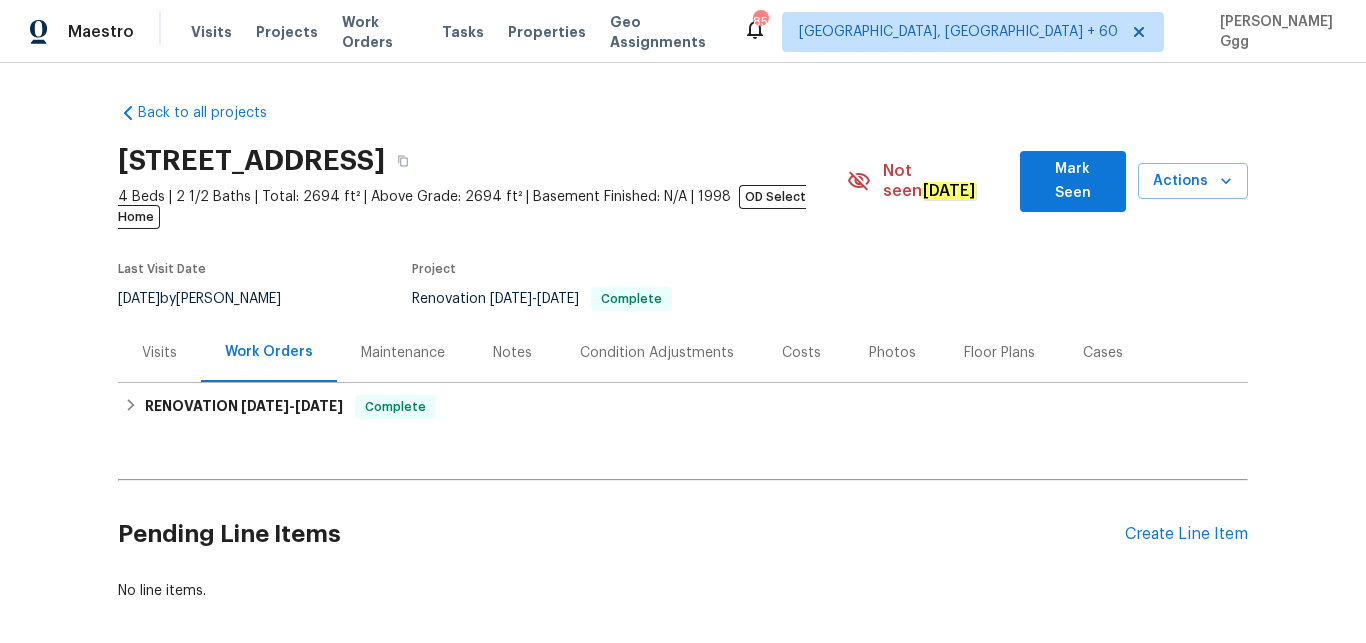 click on "Photos" at bounding box center (892, 353) 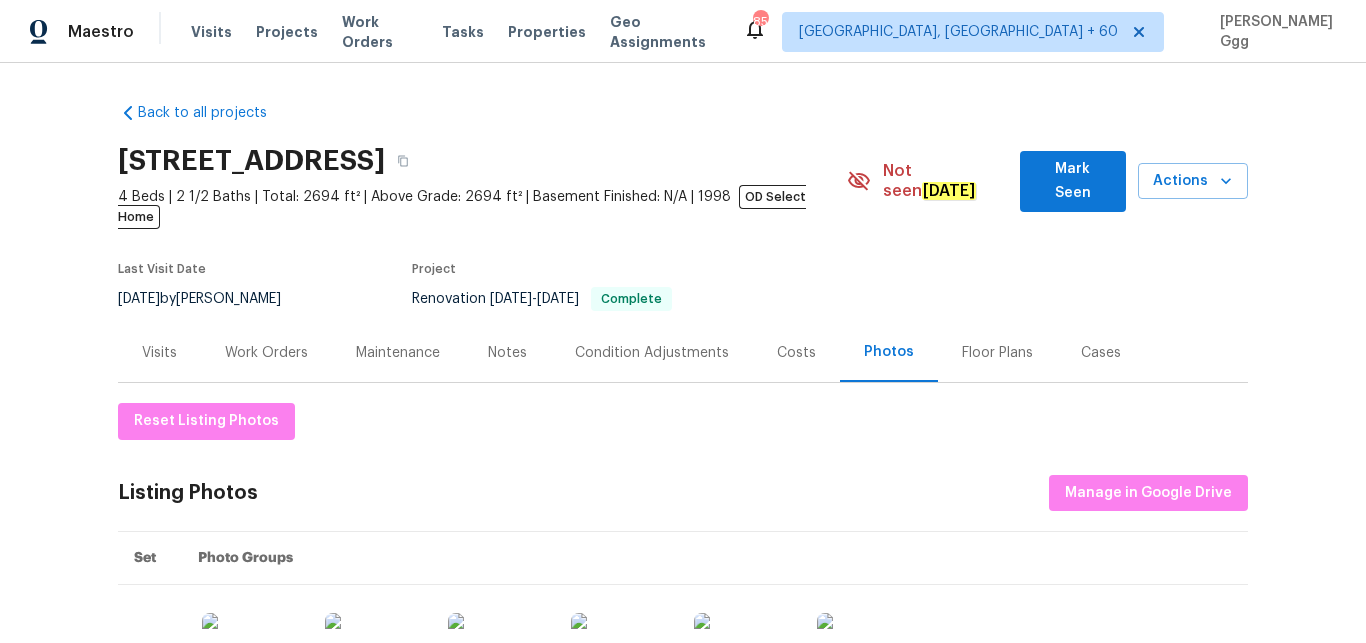 scroll, scrollTop: 252, scrollLeft: 0, axis: vertical 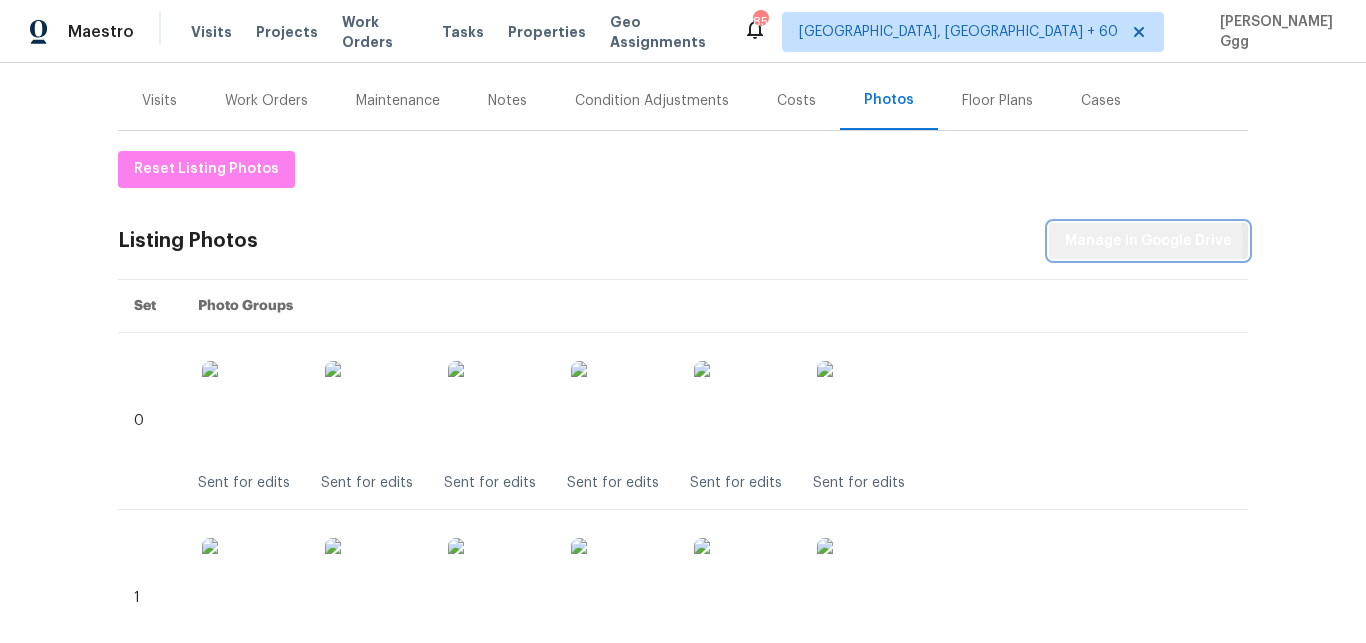 click on "Manage in Google Drive" at bounding box center (1148, 241) 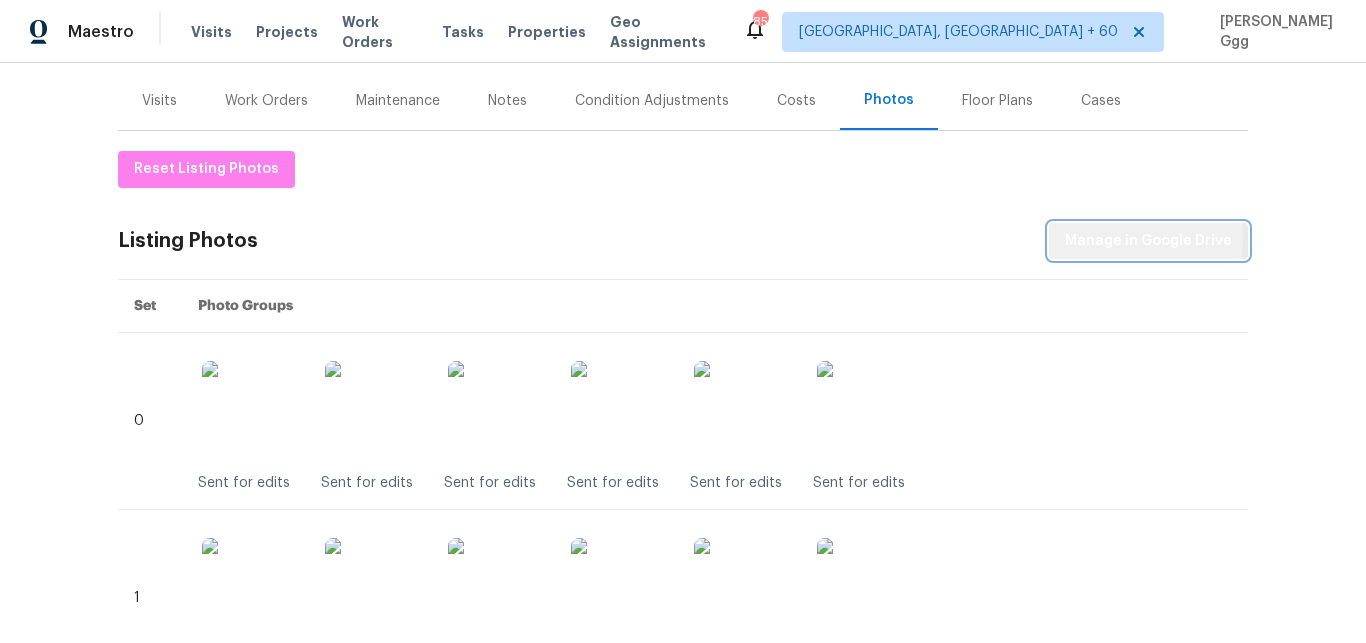 click on "Manage in Google Drive" at bounding box center [1148, 241] 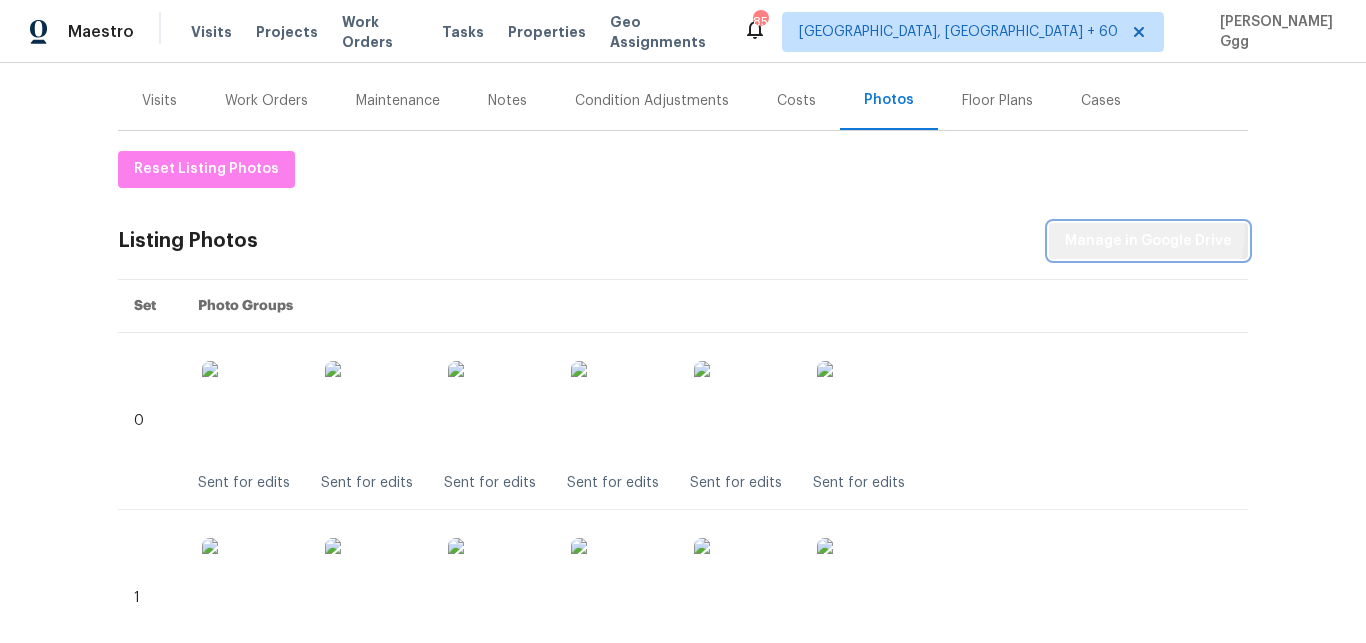 click on "Manage in Google Drive" at bounding box center (1148, 241) 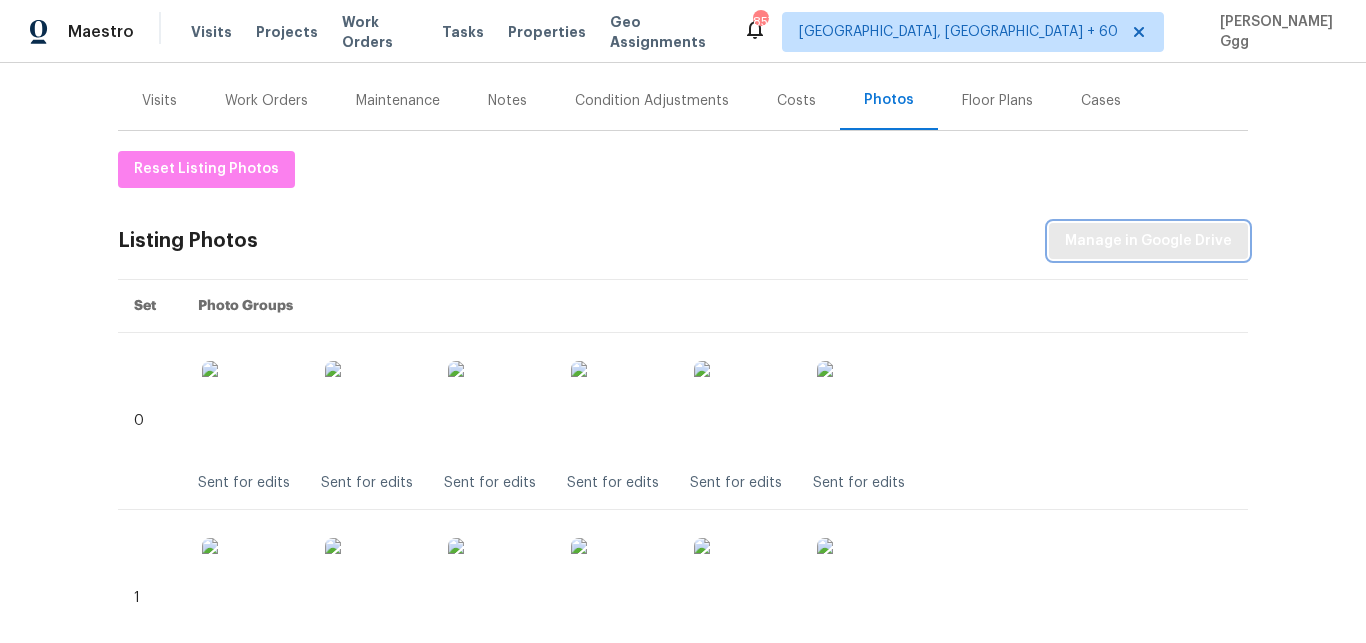 click on "Manage in Google Drive" at bounding box center [1148, 241] 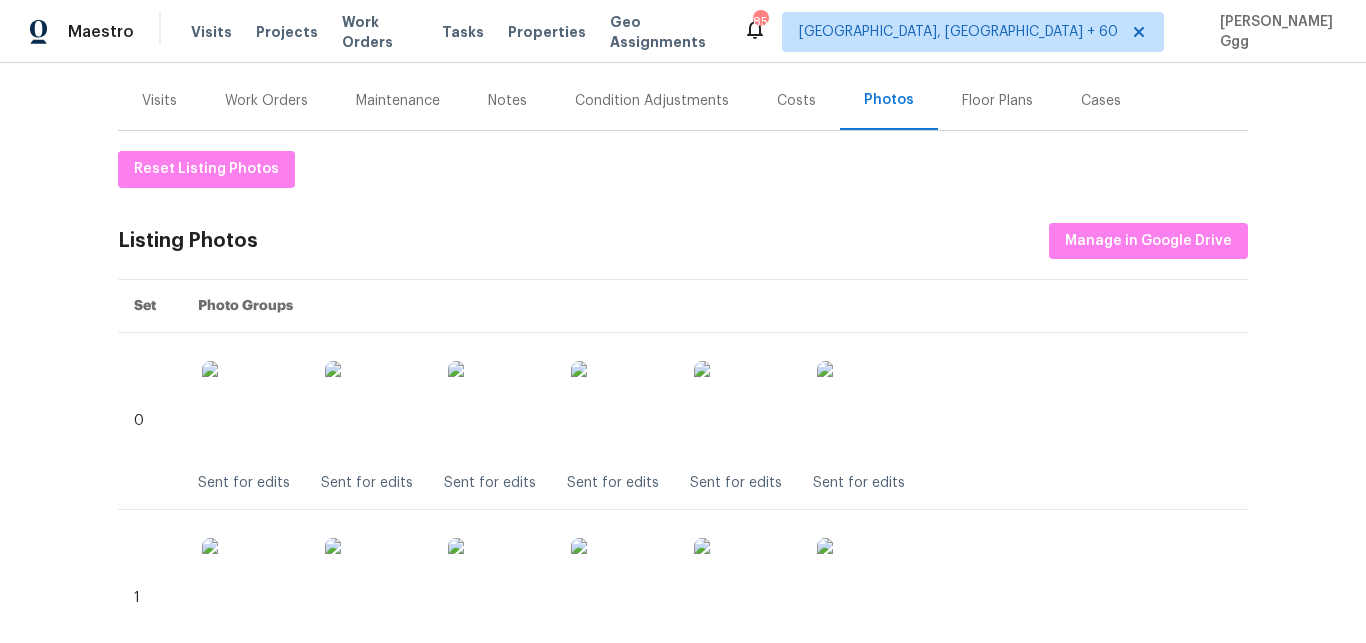 scroll, scrollTop: 0, scrollLeft: 0, axis: both 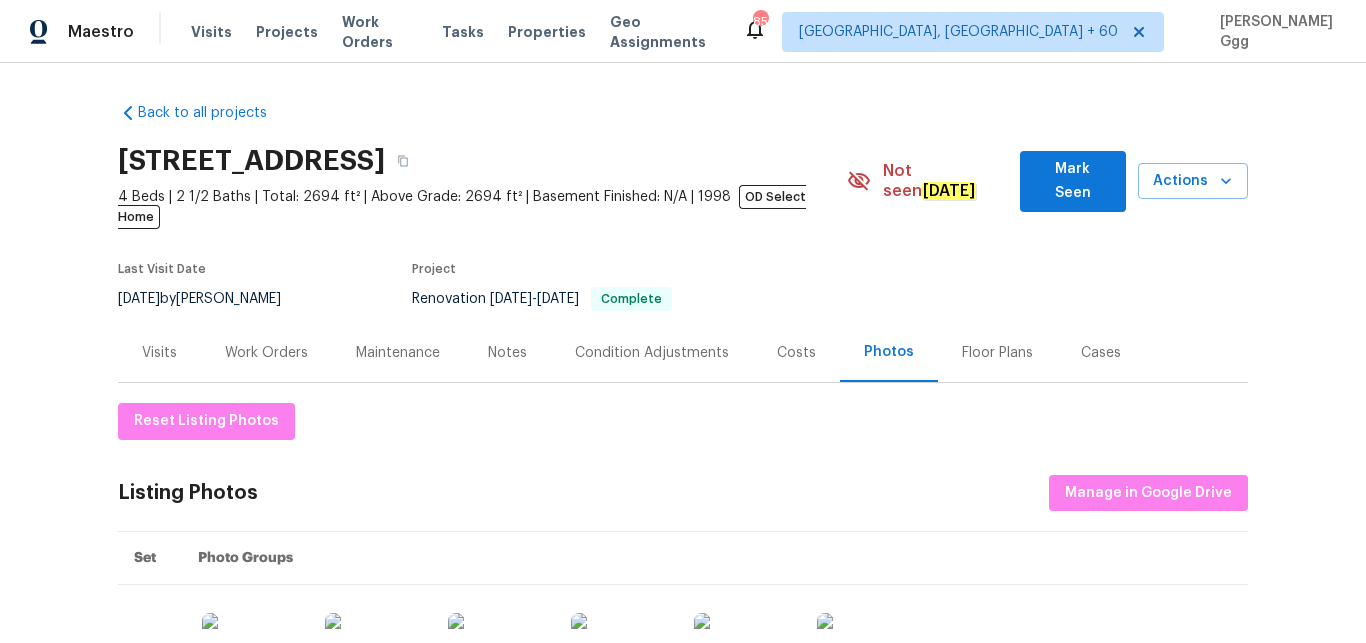 click on "Visits Projects Work Orders Tasks Properties Geo Assignments" at bounding box center [467, 32] 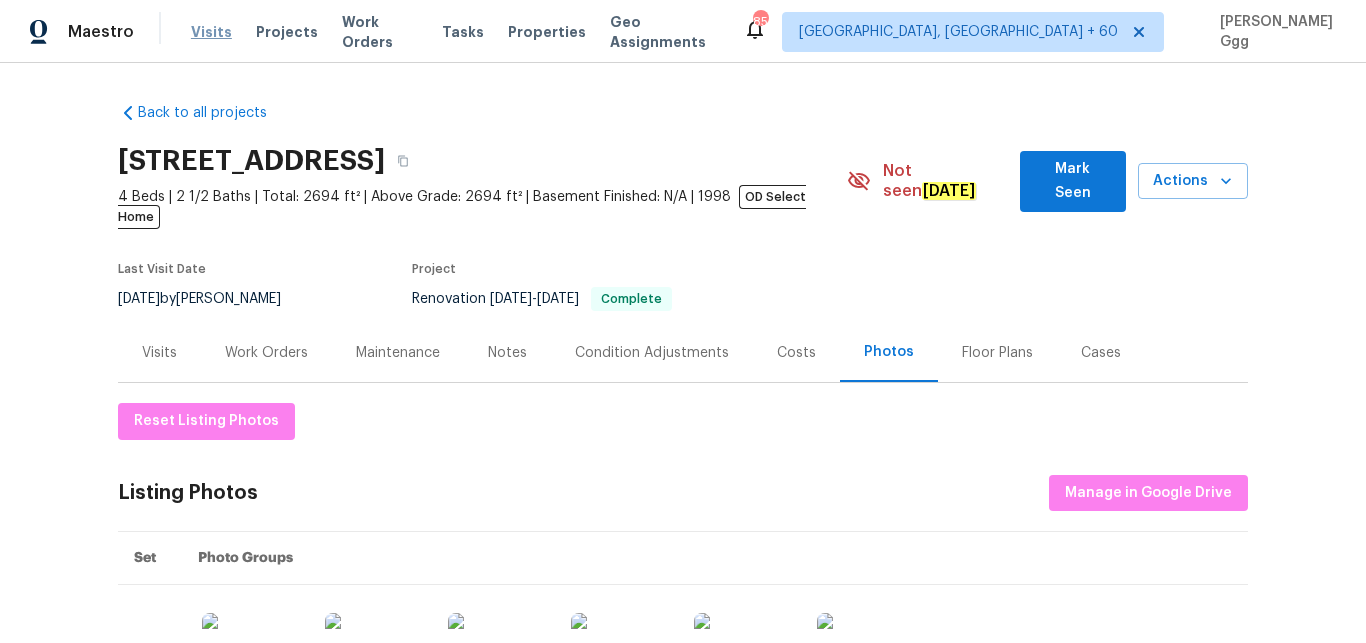 click on "Visits" at bounding box center [211, 32] 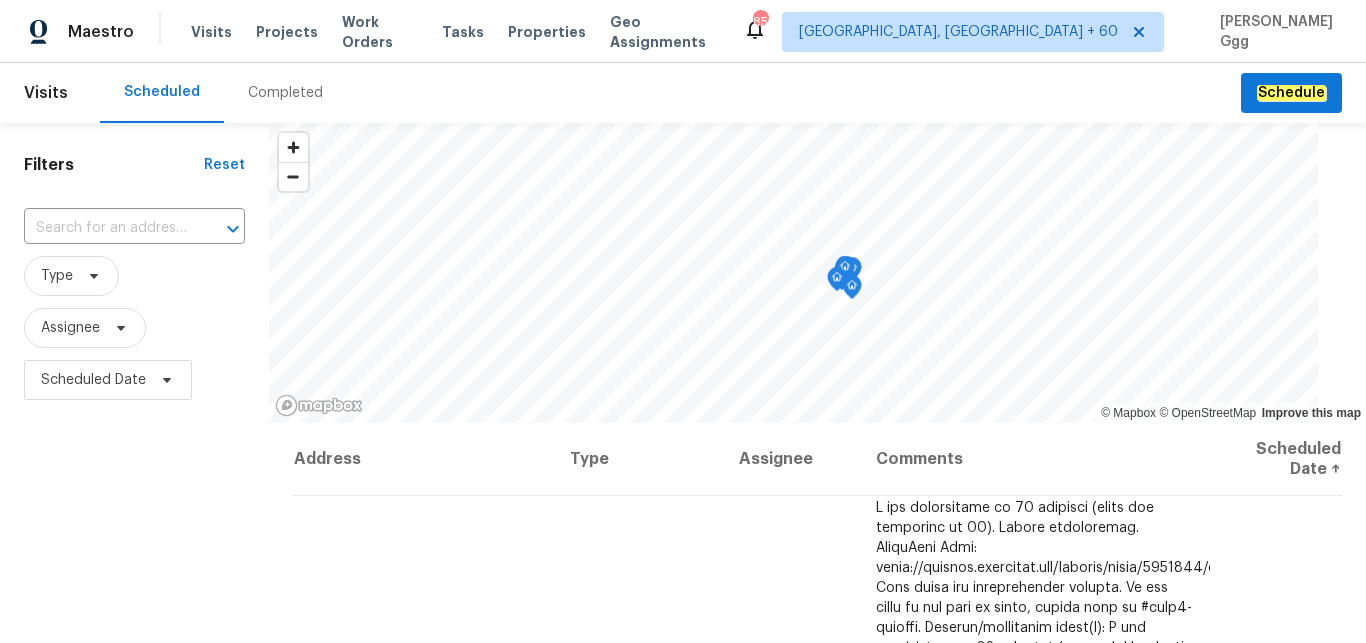 click on "Completed" at bounding box center [285, 93] 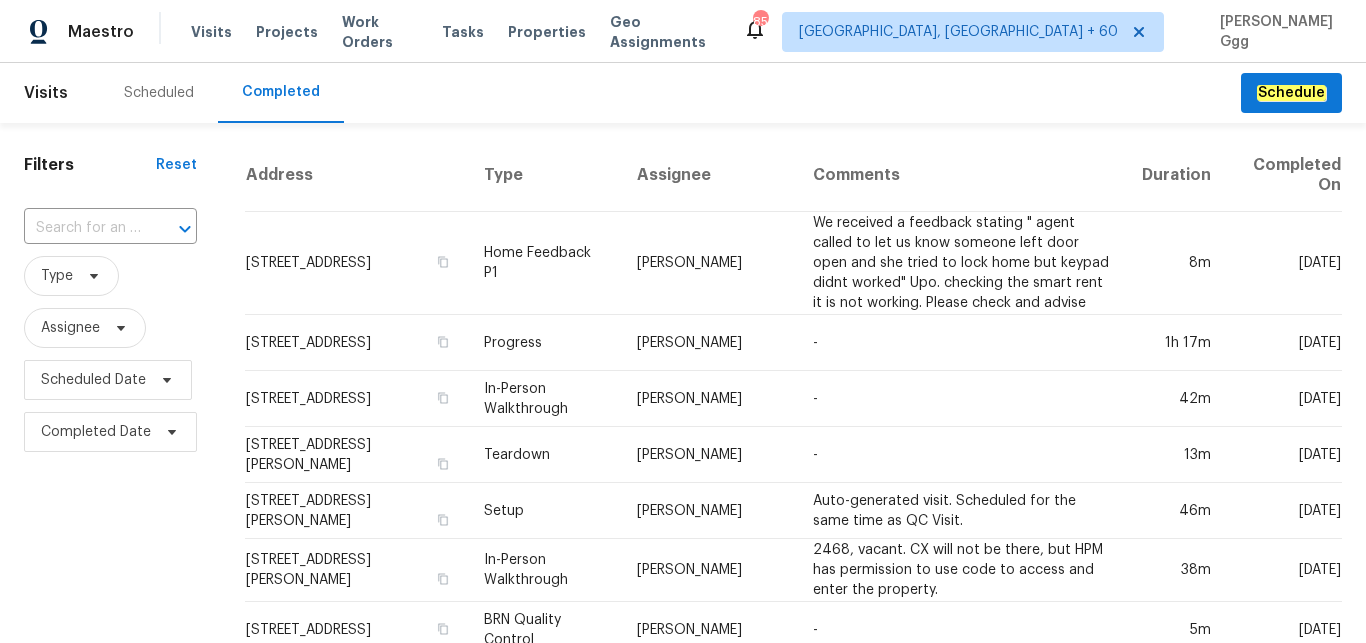 click on "​" at bounding box center (110, 228) 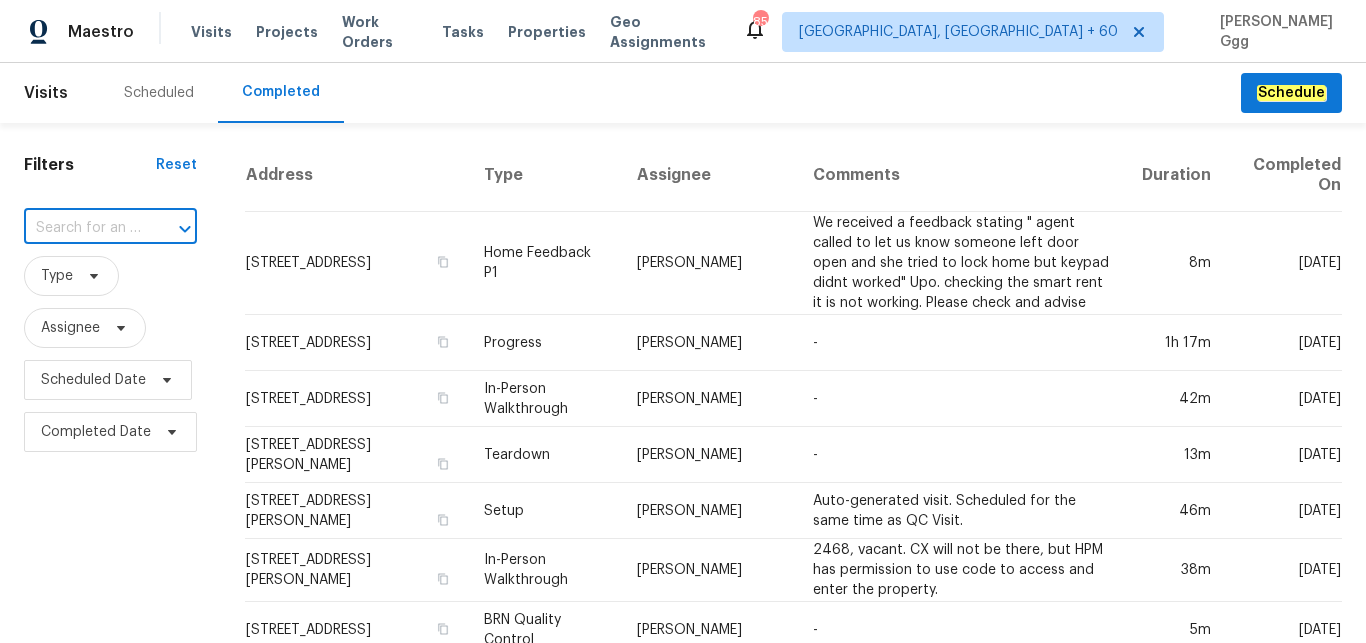 click at bounding box center (82, 228) 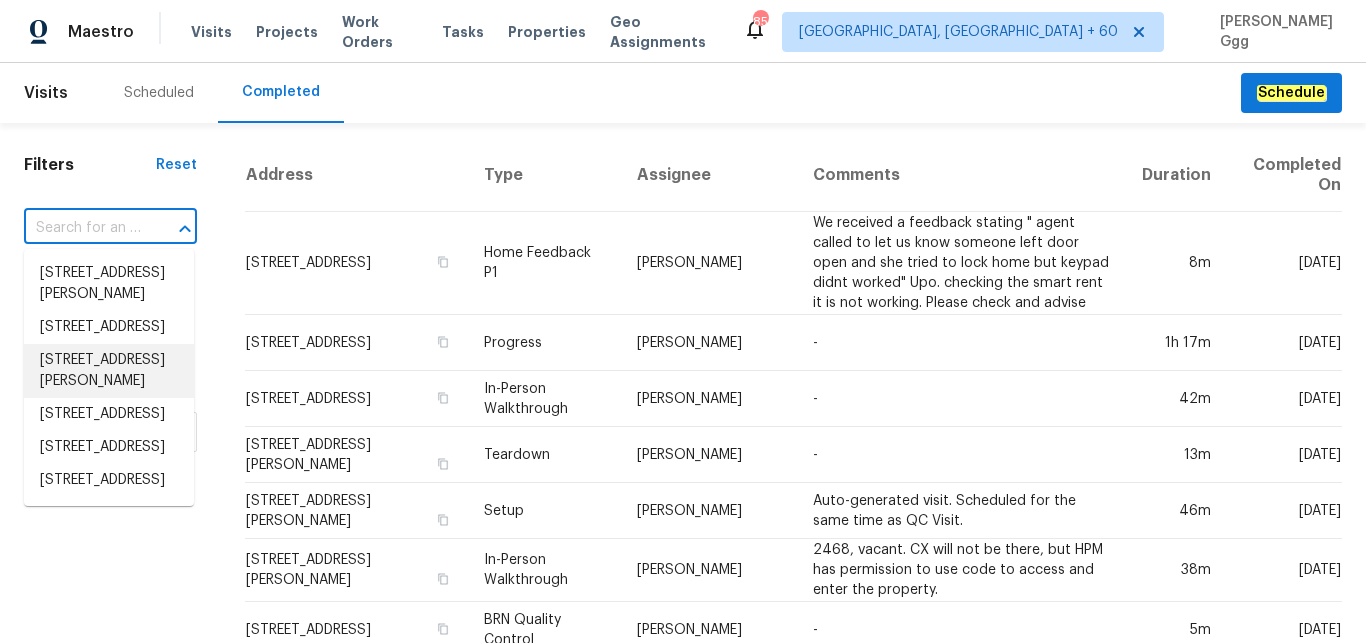 paste on "[STREET_ADDRESS]" 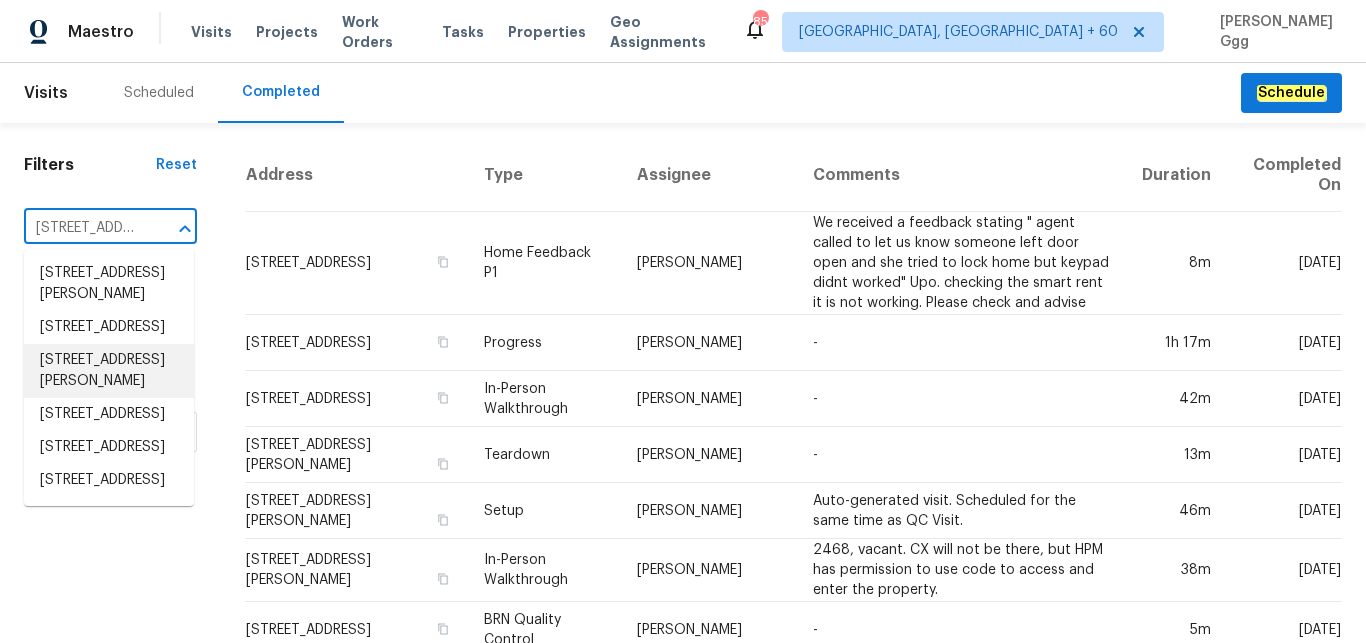 scroll, scrollTop: 0, scrollLeft: 174, axis: horizontal 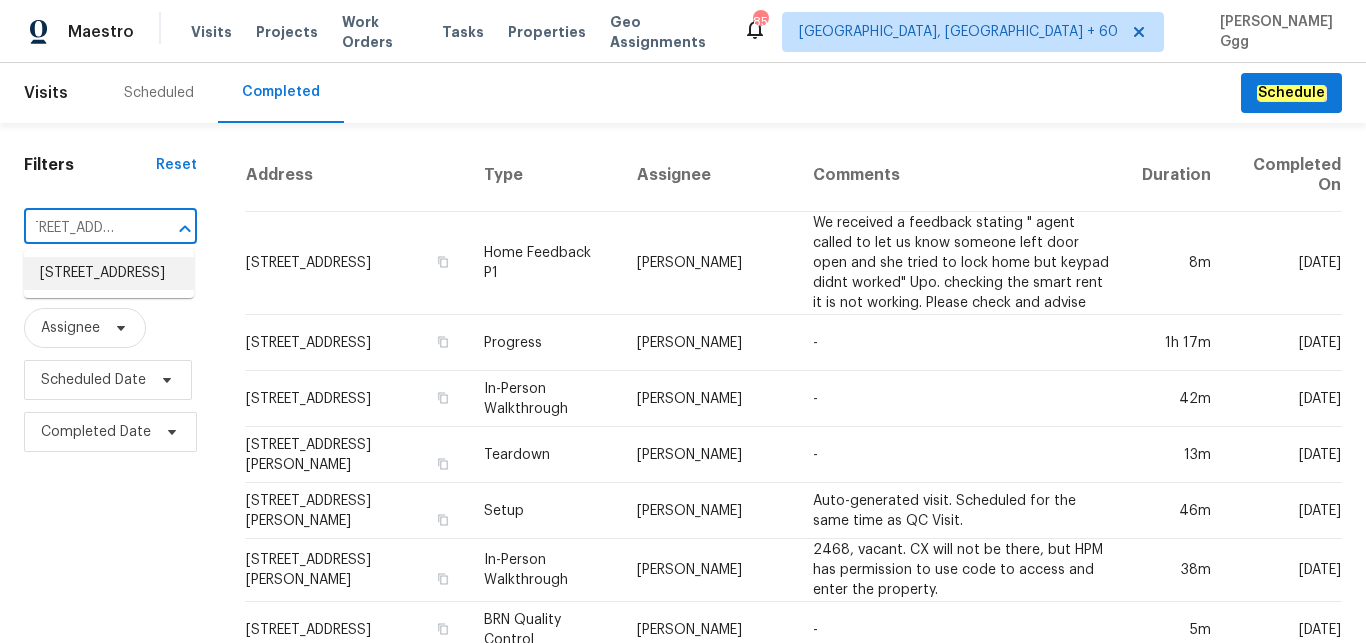 click on "[STREET_ADDRESS]" at bounding box center [109, 273] 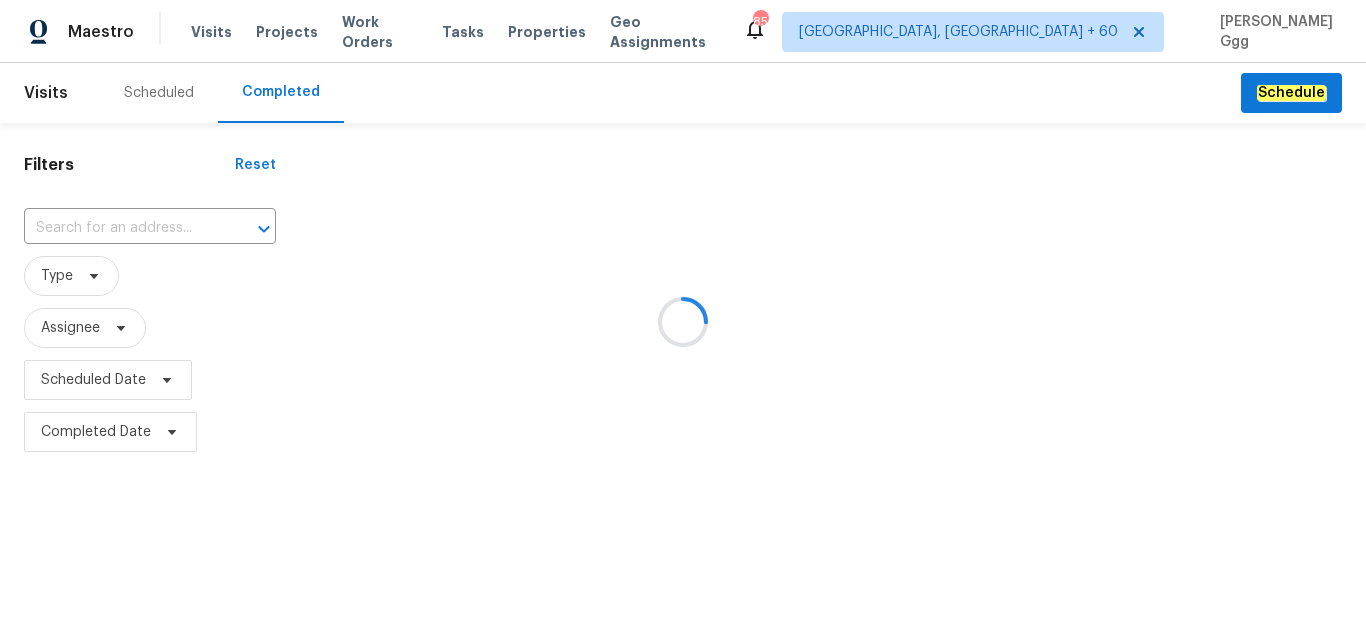 type on "[STREET_ADDRESS]" 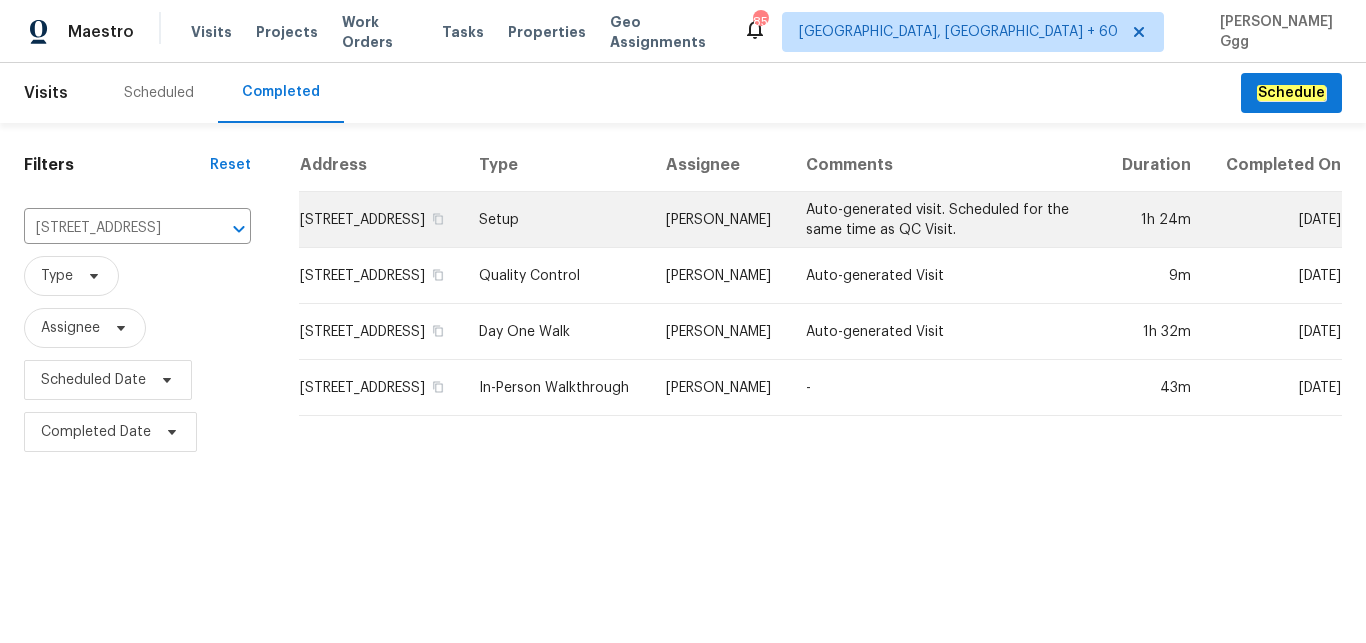 click on "Setup" at bounding box center [556, 220] 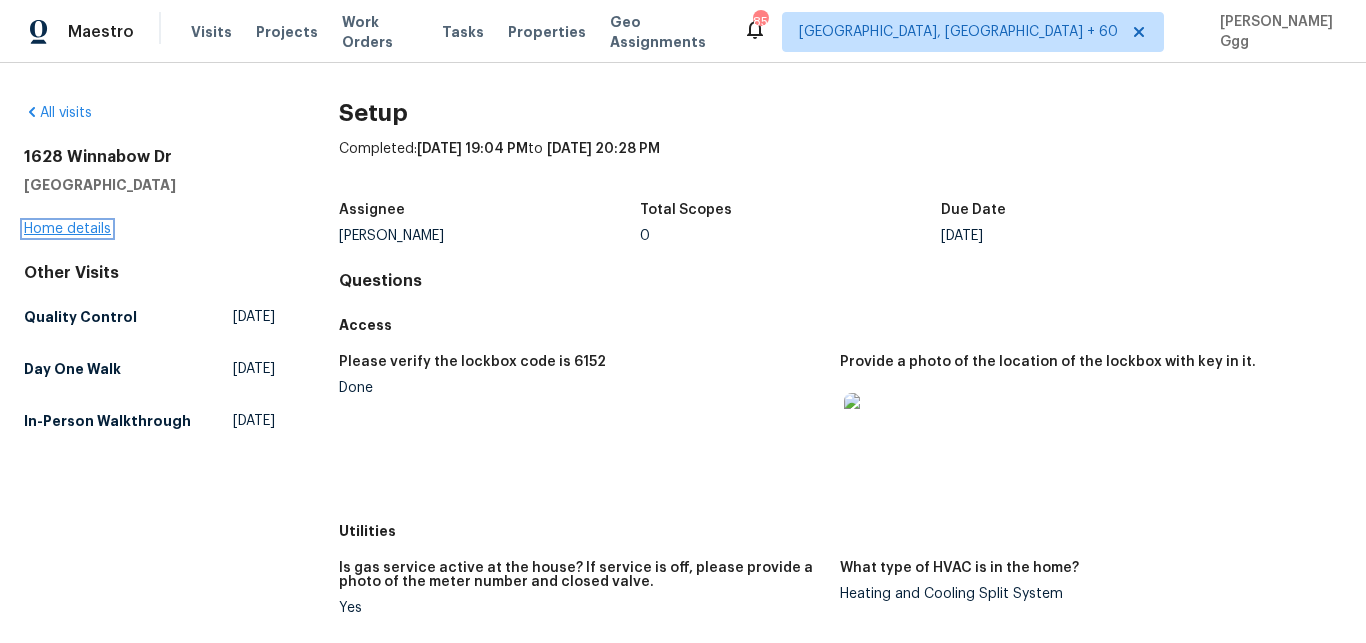 click on "Home details" at bounding box center [67, 229] 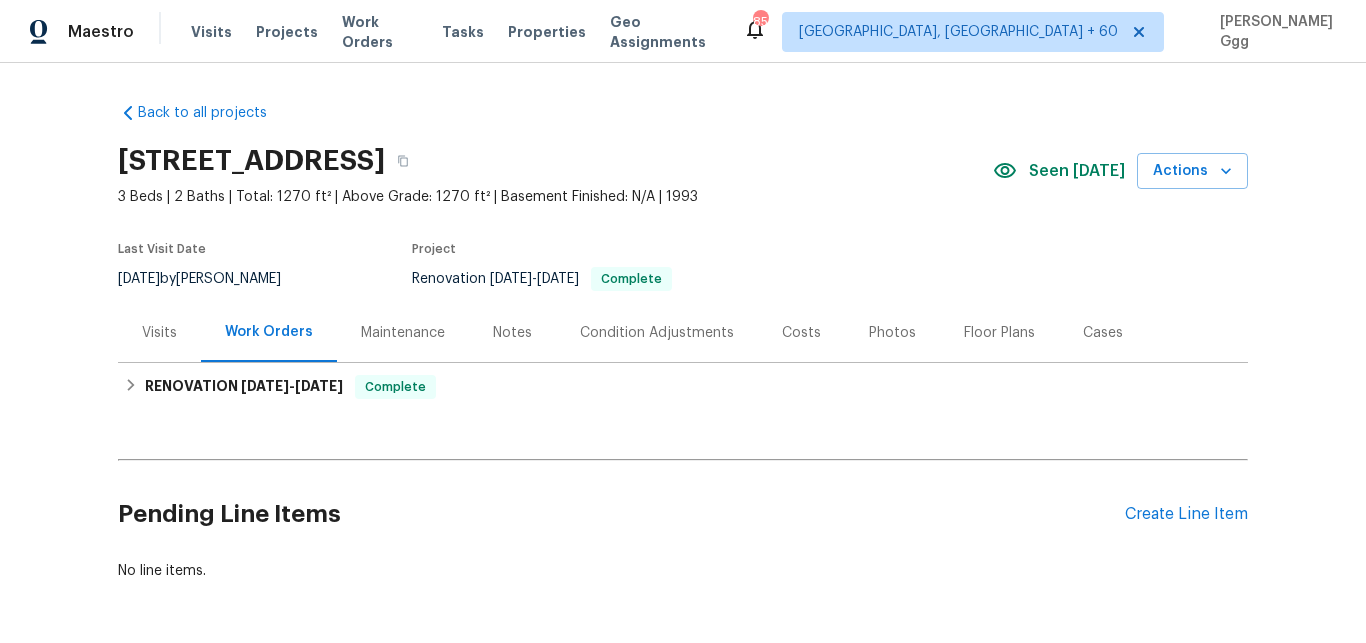 click on "Photos" at bounding box center [892, 333] 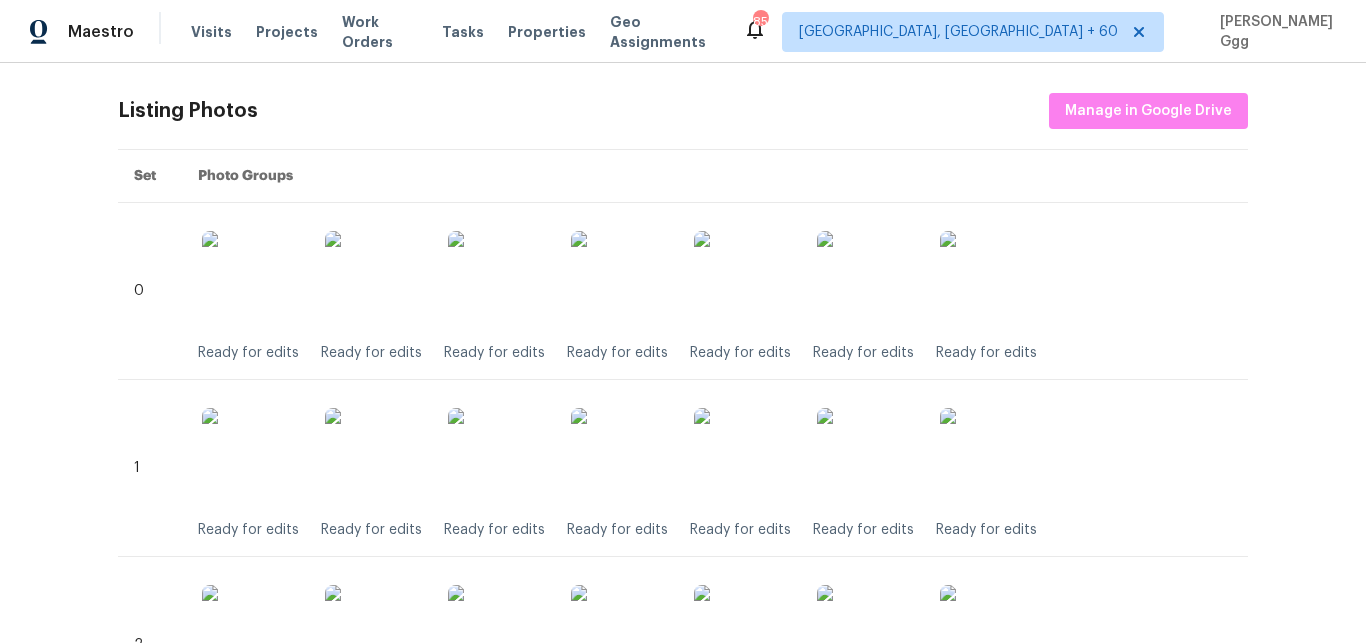 scroll, scrollTop: 0, scrollLeft: 0, axis: both 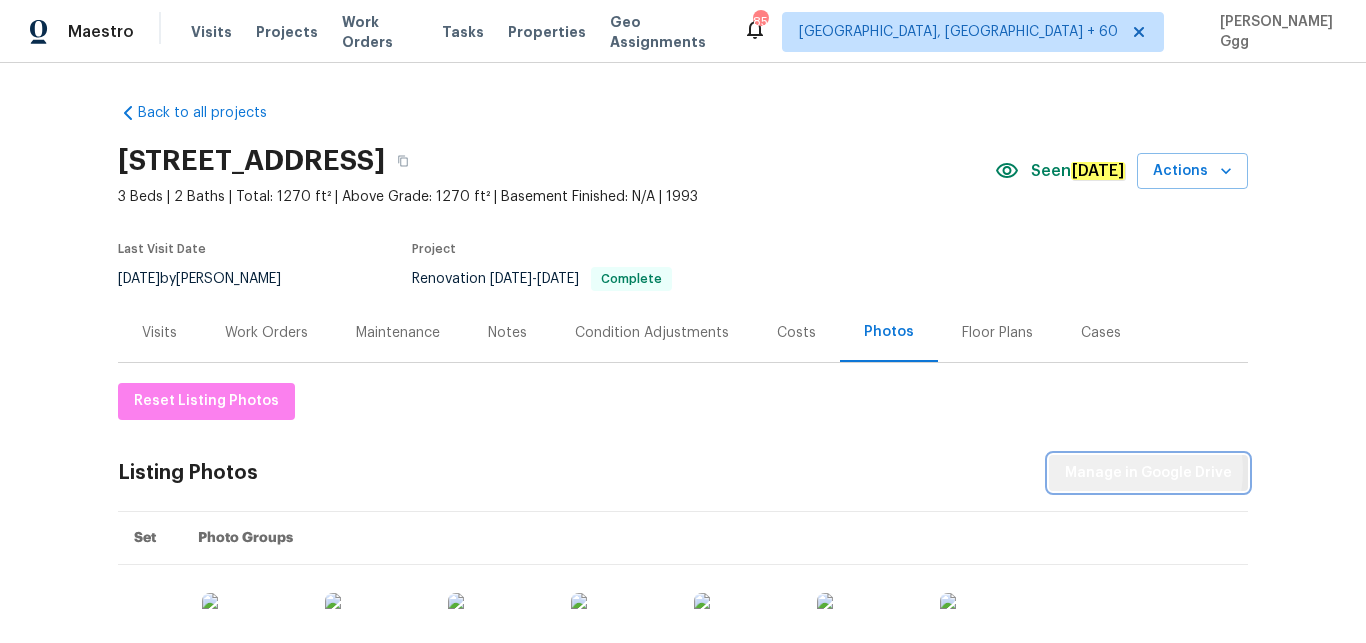 click on "Manage in Google Drive" at bounding box center (1148, 473) 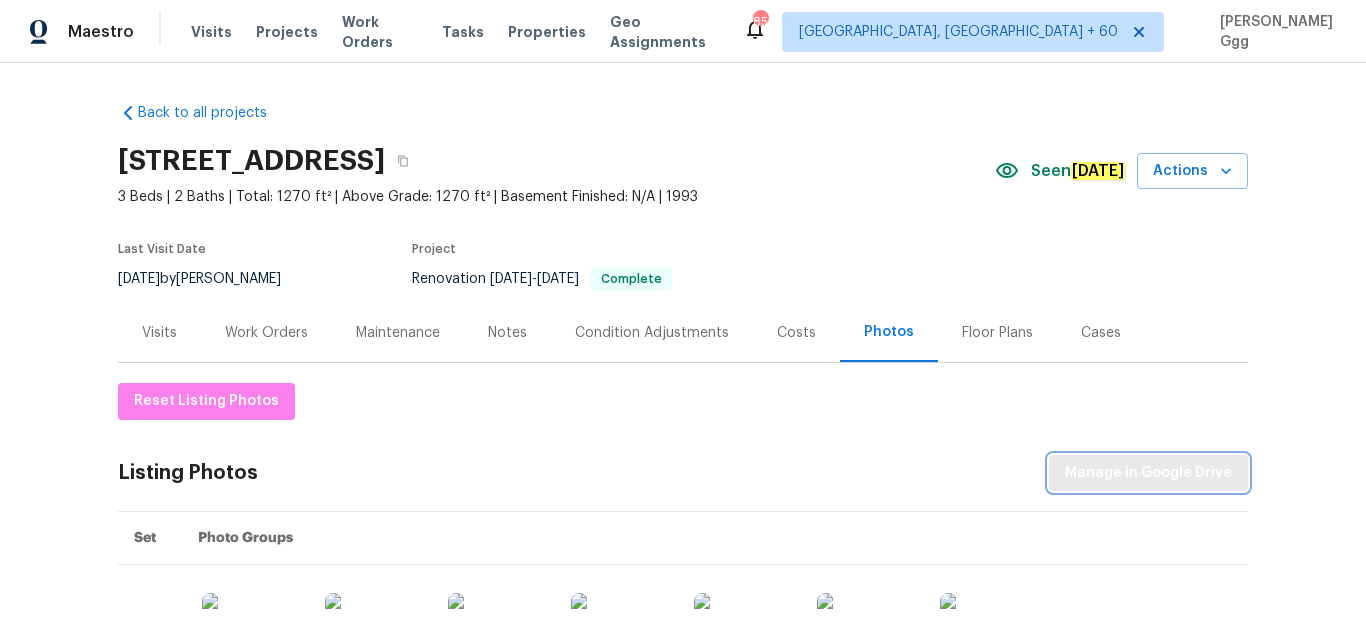 click on "Manage in Google Drive" at bounding box center [1148, 473] 